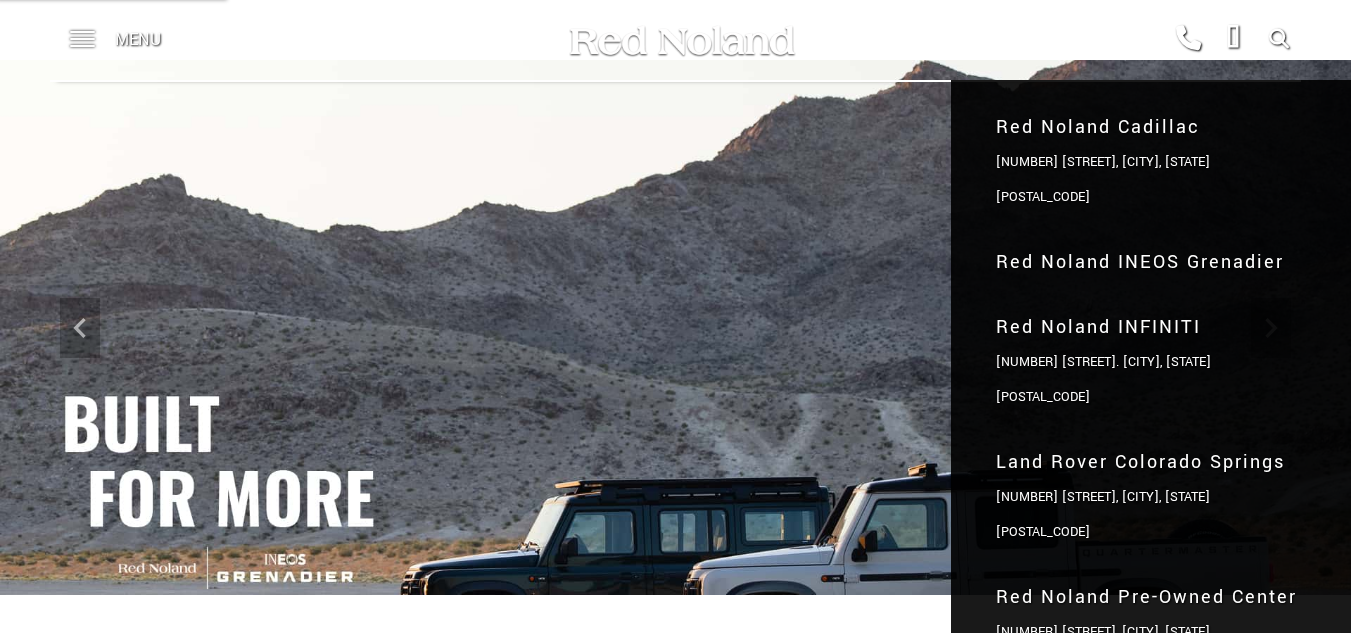 scroll, scrollTop: 0, scrollLeft: 0, axis: both 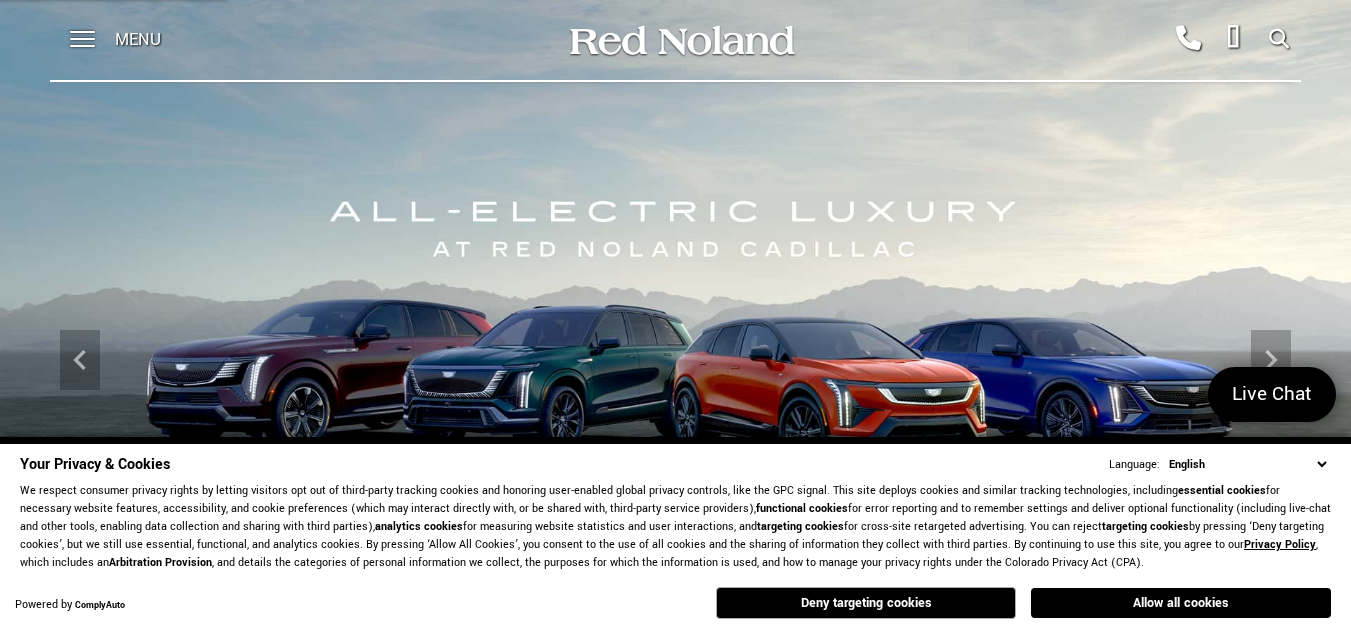 click on "English Spanish / Español English / United Kingdom Korean / 한국어 Vietnamese / Tiếng Việt Nam Tagalog / Filipino Chinese / 中文 German / Deutsch French / Français" at bounding box center [1247, 464] 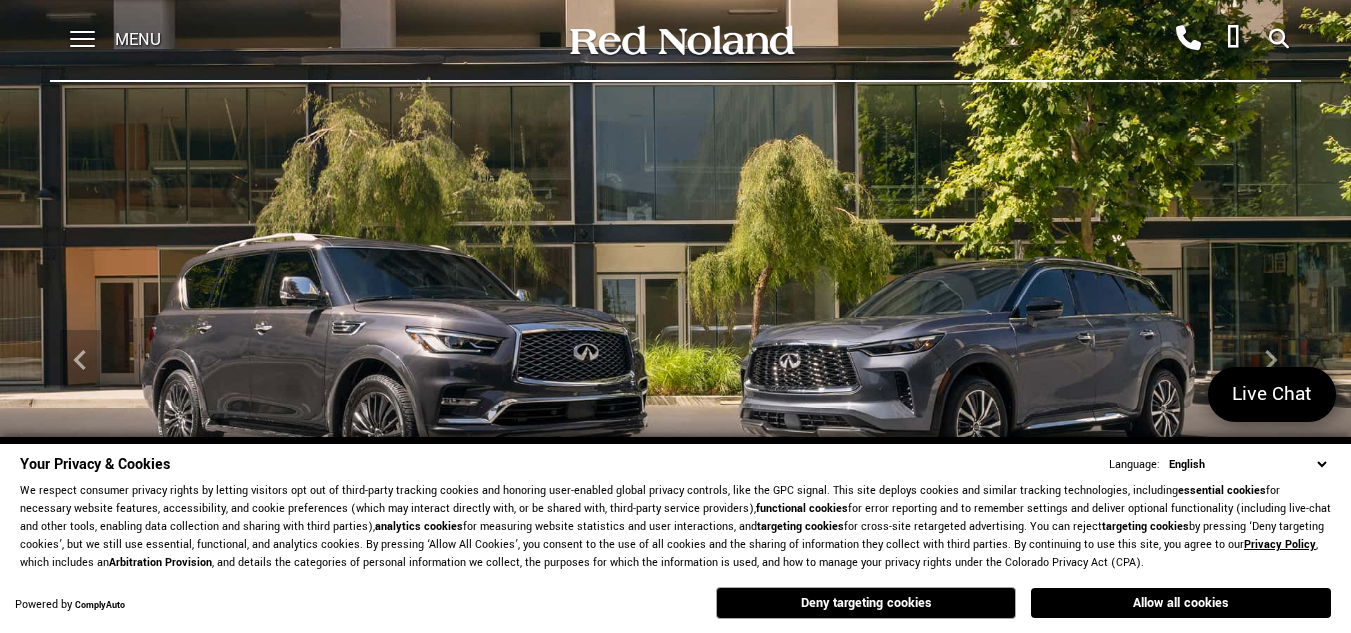click on "Your Privacy & Cookies Language: English Spanish / Español English / United Kingdom Korean / 한국어 Vietnamese / Tiếng Việt Nam Tagalog / Filipino Chinese / 中文 German / Deutsch French / Français We respect consumer privacy rights by letting visitors opt out of third-party tracking cookies and honoring user-enabled global privacy controls, like the GPC signal. This site deploys cookies and similar tracking technologies, including  essential cookies  for necessary website features, accessibility, and cookie preferences (which may interact directly with, or be shared with, third-party service providers),  functional cookies  for error reporting and to remember settings and deliver optional functionality (including live-chat and other tools, enabling data collection and sharing with third parties),  analytics cookies  for measuring website statistics and user interactions, and  targeting cookies  for cross-site retargeted advertising. You can reject  targeting cookies Privacy Policy Powered by" at bounding box center (675, 535) 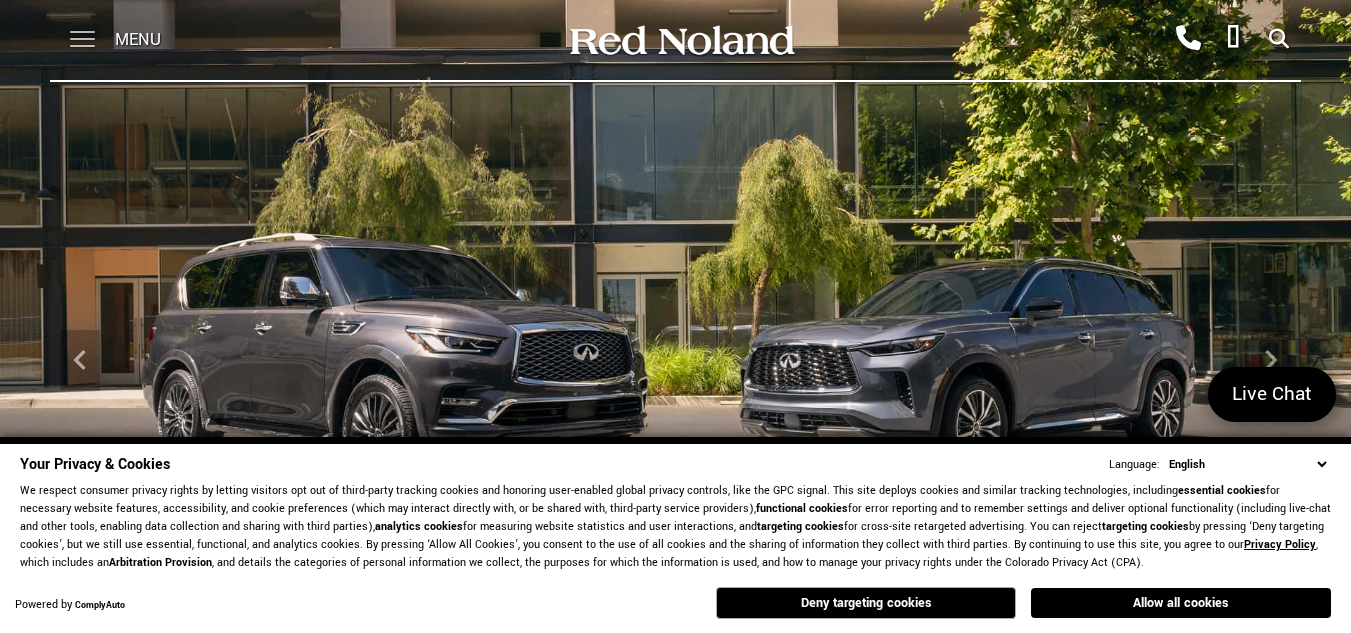 click at bounding box center (82, 40) 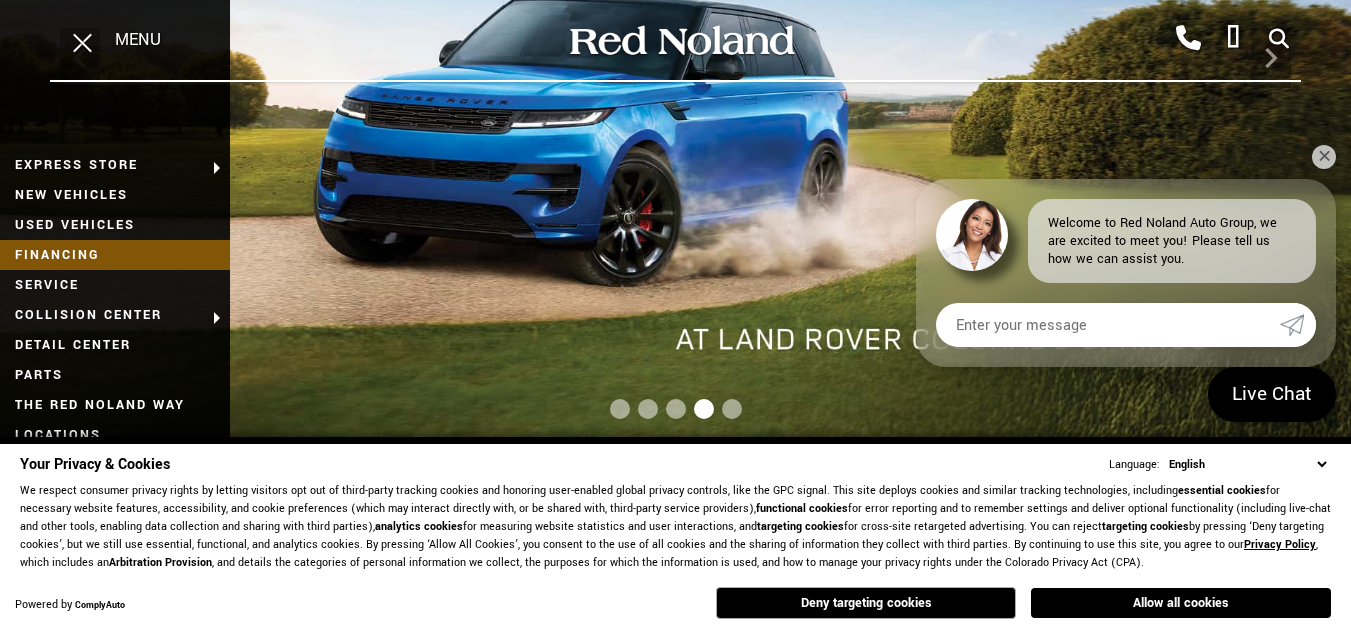 scroll, scrollTop: 400, scrollLeft: 0, axis: vertical 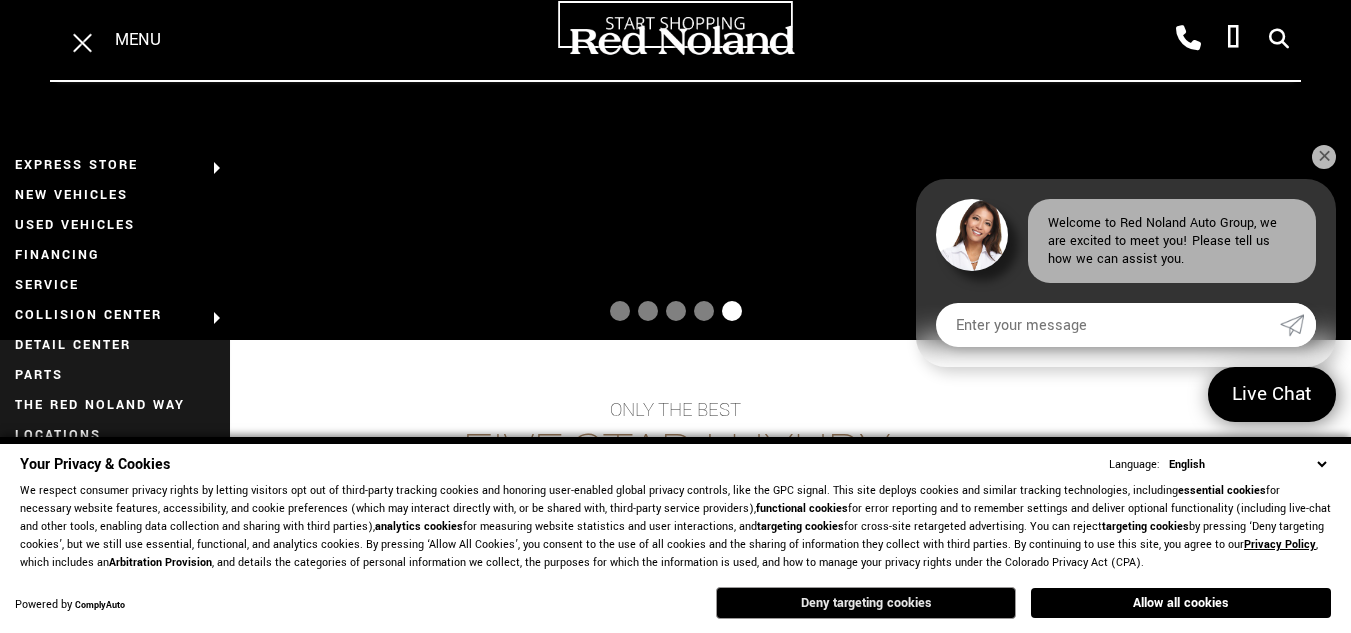 click on "Deny targeting cookies" at bounding box center (866, 603) 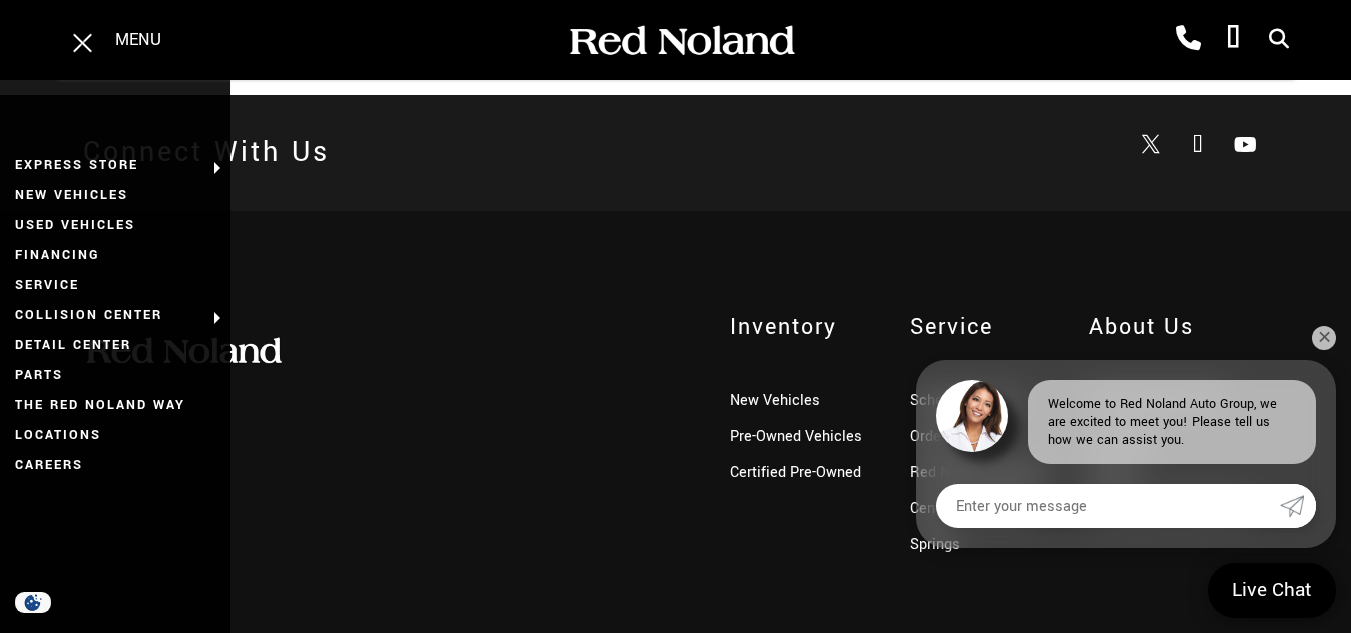 scroll, scrollTop: 4853, scrollLeft: 0, axis: vertical 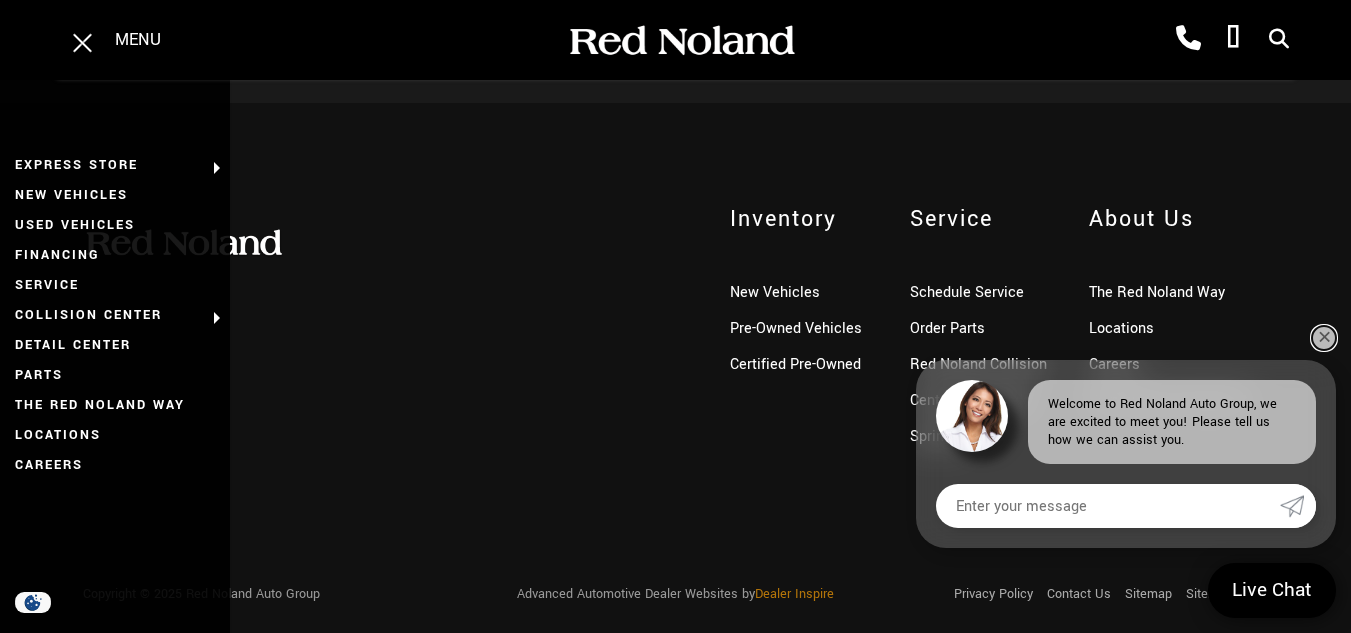click on "✕" at bounding box center (1324, 338) 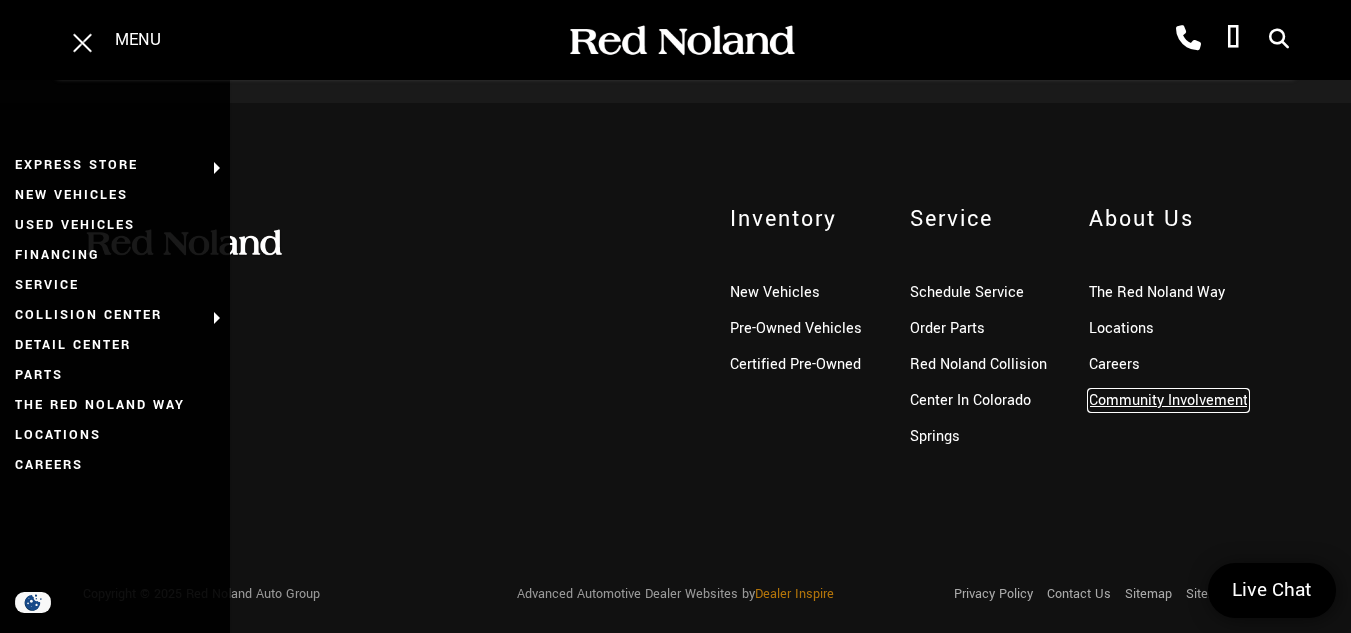click on "Community Involvement" at bounding box center (1168, 400) 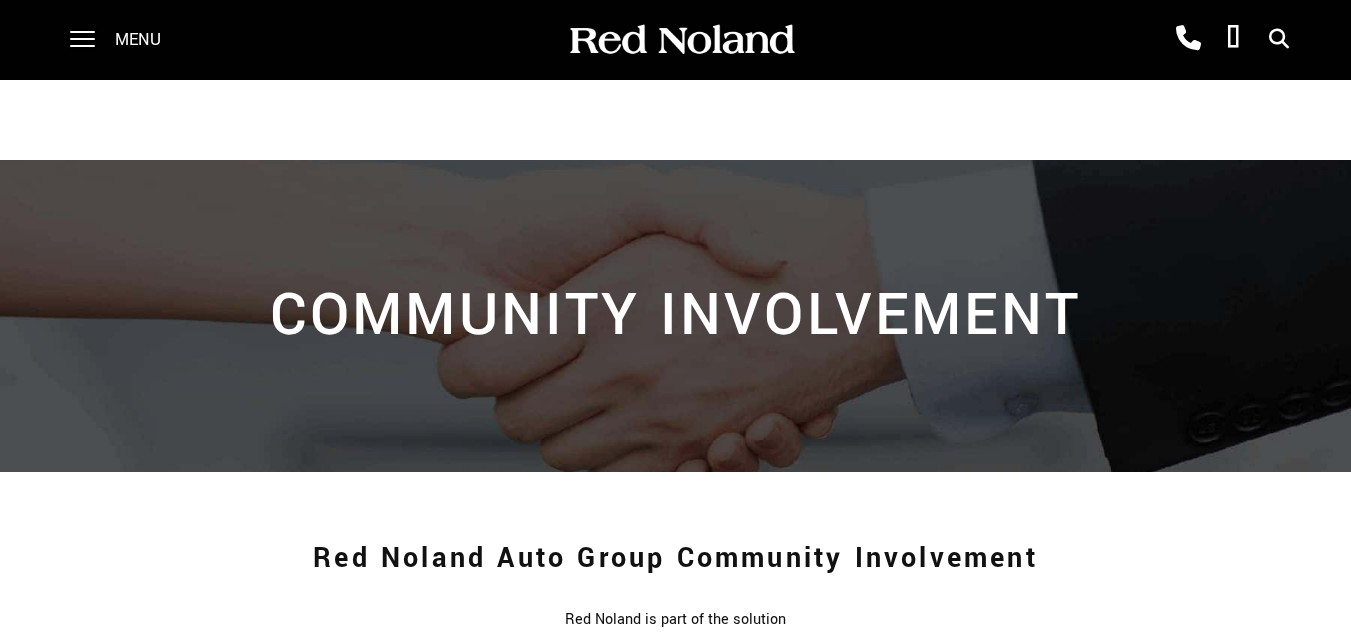 scroll, scrollTop: 0, scrollLeft: 0, axis: both 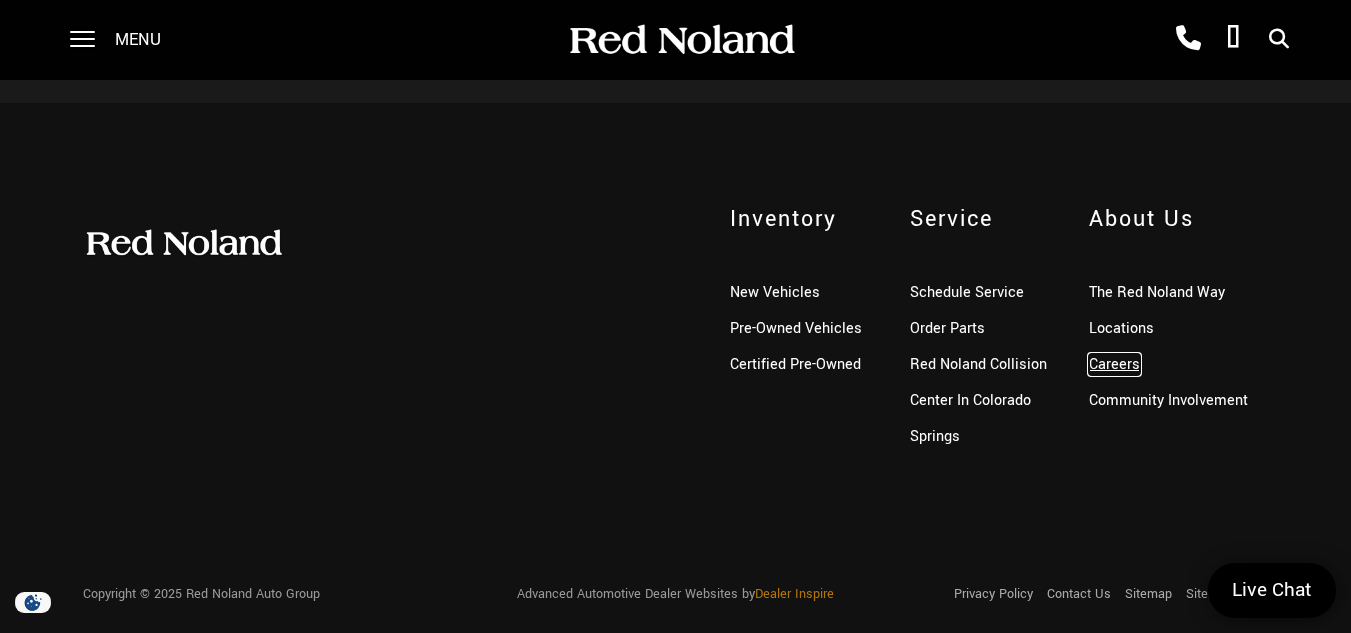 click on "Careers" at bounding box center (1114, 364) 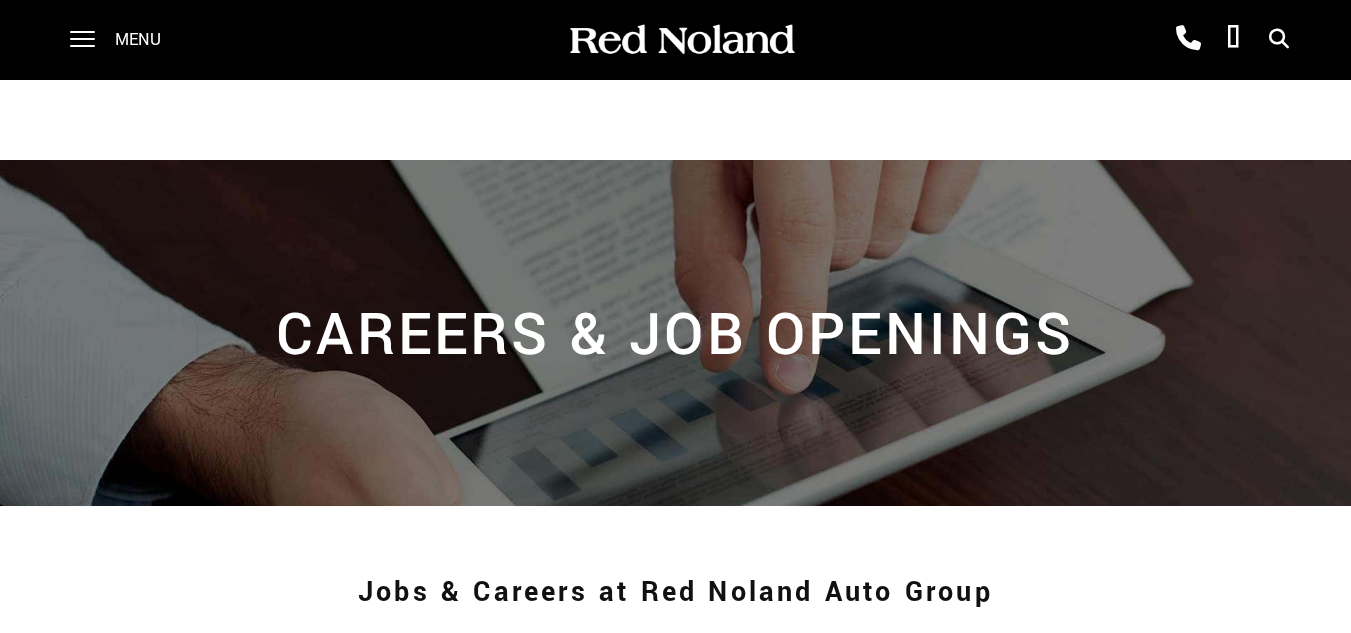 scroll, scrollTop: 0, scrollLeft: 0, axis: both 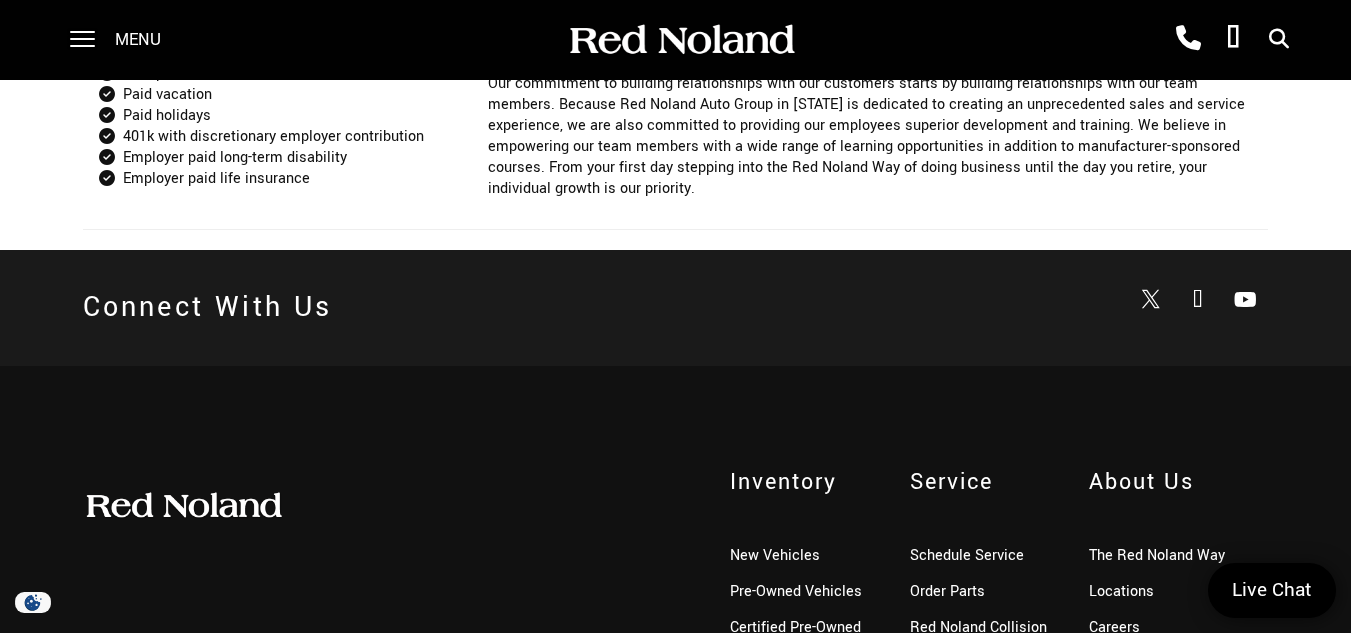 drag, startPoint x: 1361, startPoint y: 86, endPoint x: 1365, endPoint y: 475, distance: 389.02057 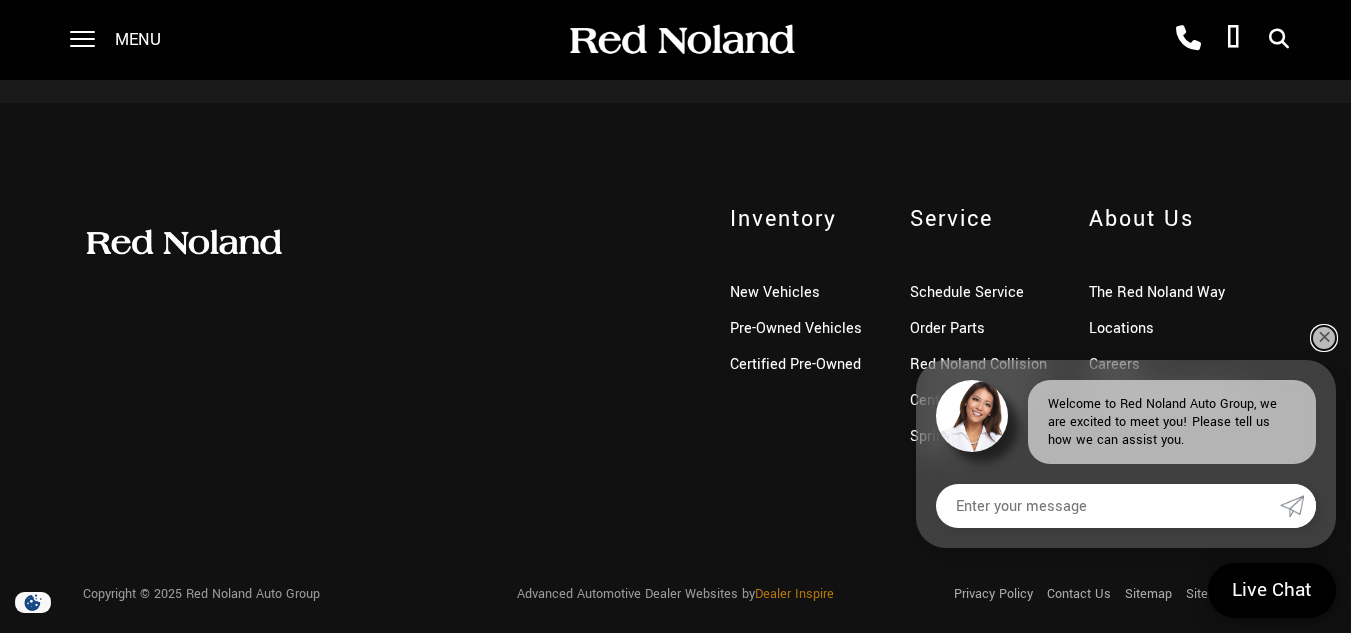 click on "✕" at bounding box center (1324, 338) 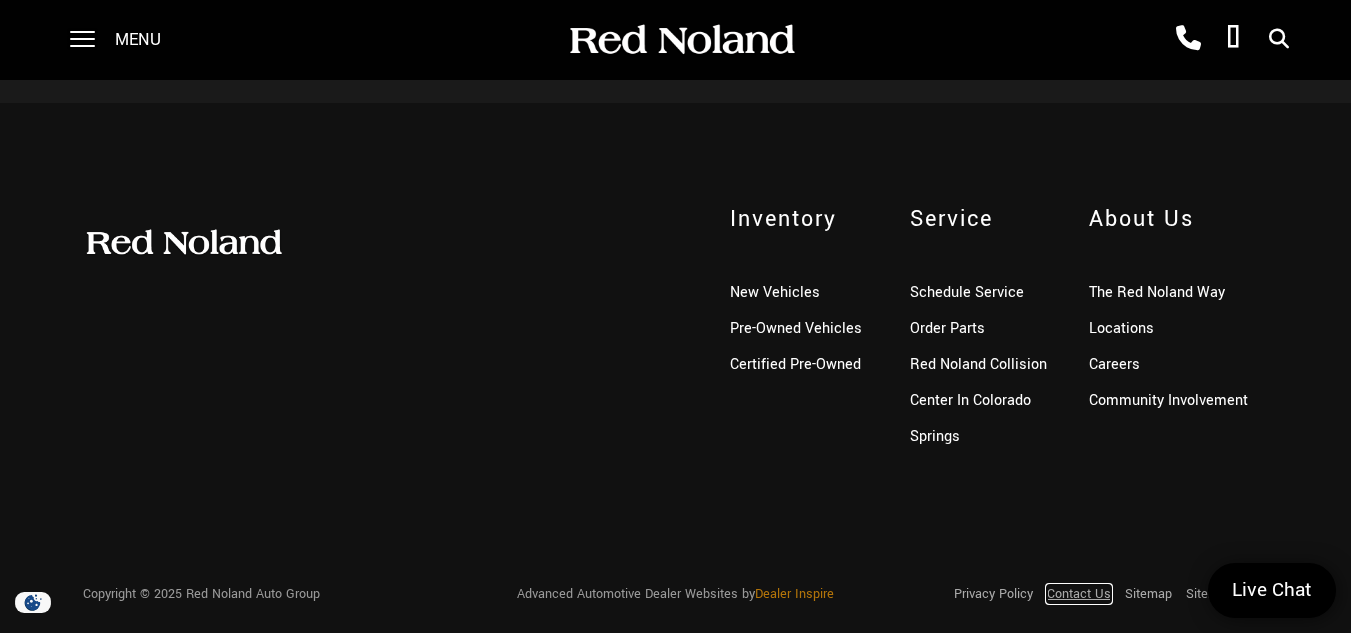 click on "Contact Us" at bounding box center (1079, 594) 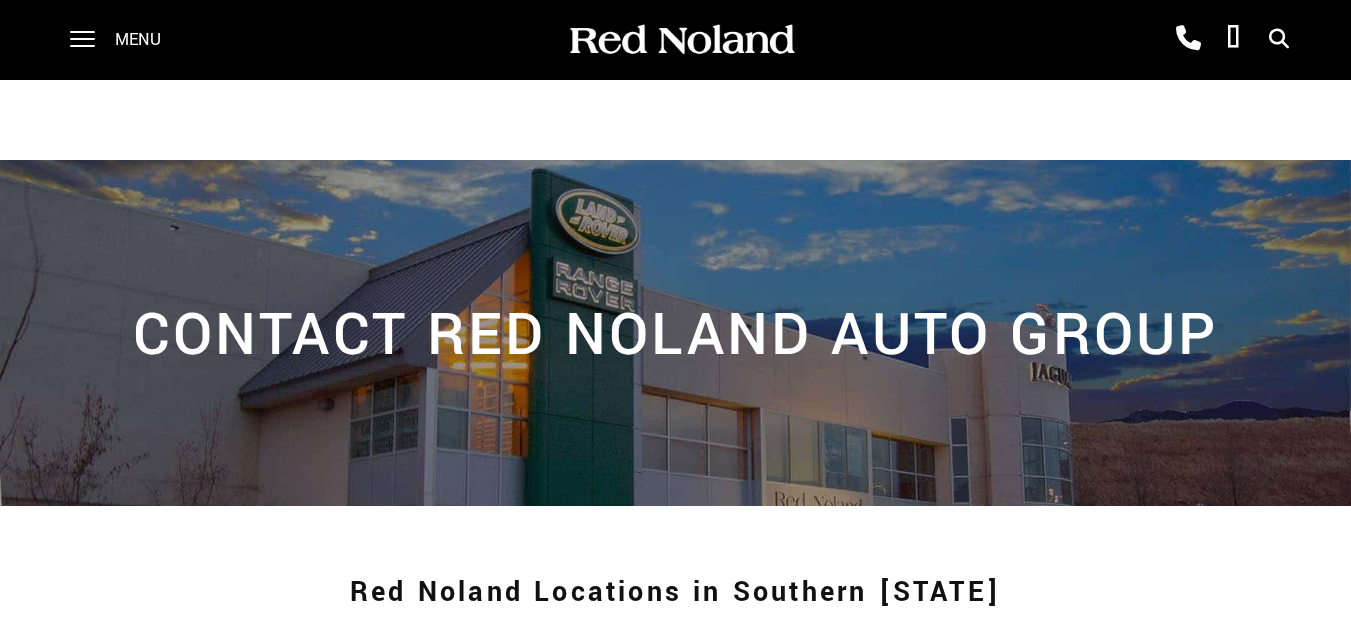 scroll, scrollTop: 0, scrollLeft: 0, axis: both 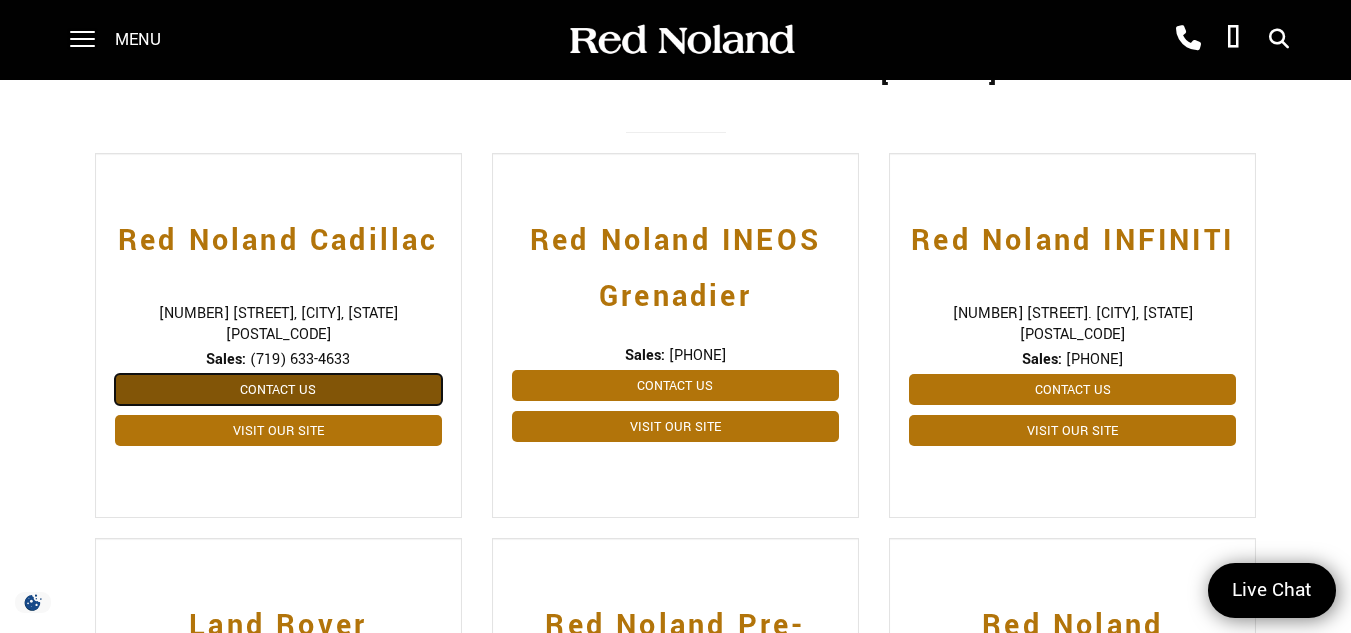 click on "Contact Us" at bounding box center [278, 389] 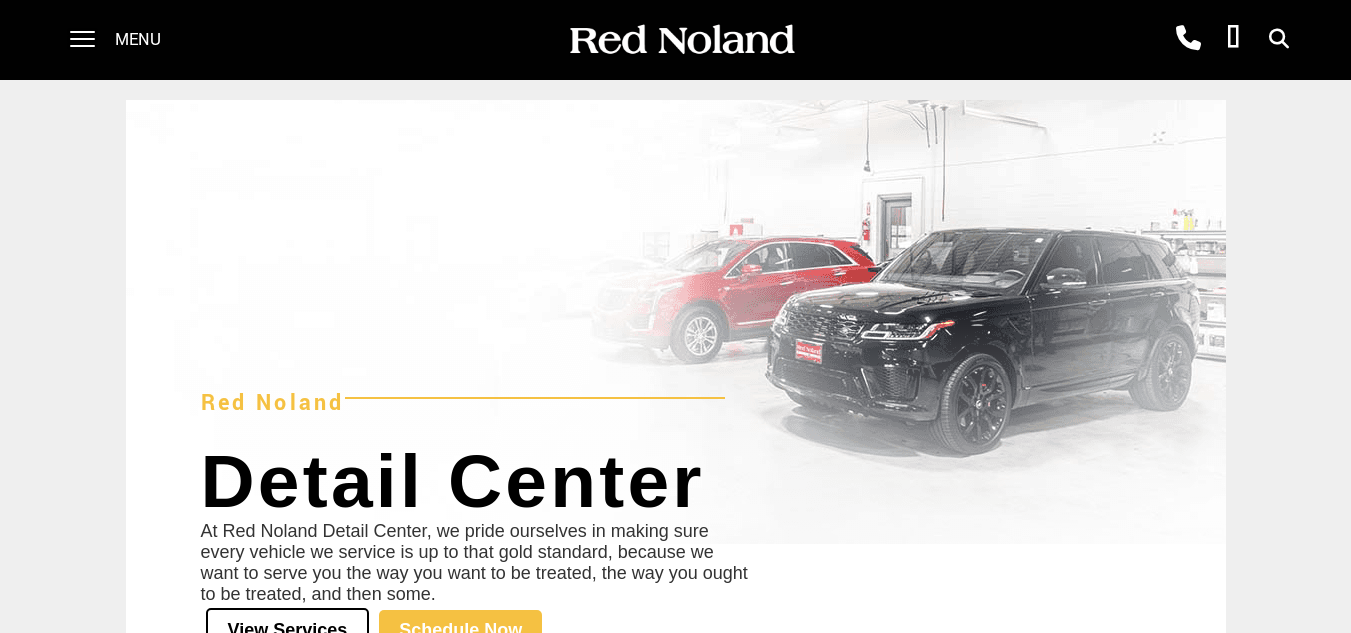 scroll, scrollTop: 0, scrollLeft: 0, axis: both 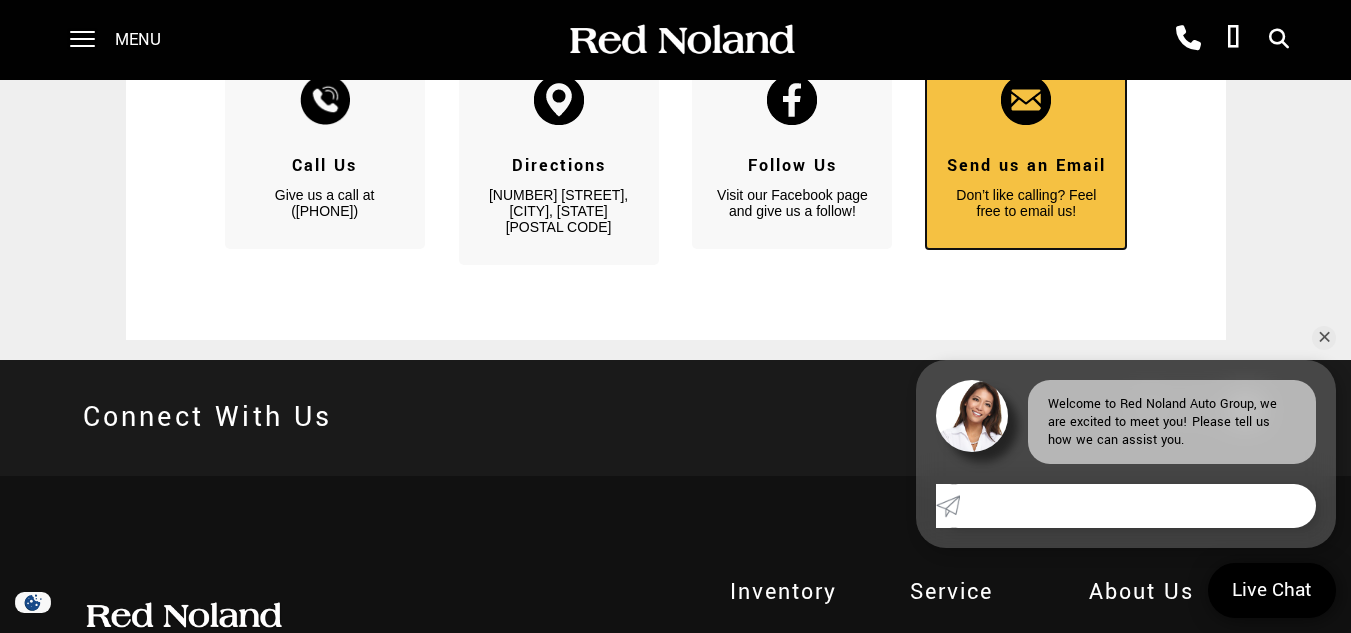 click on "Send us an Email" at bounding box center [1026, 166] 